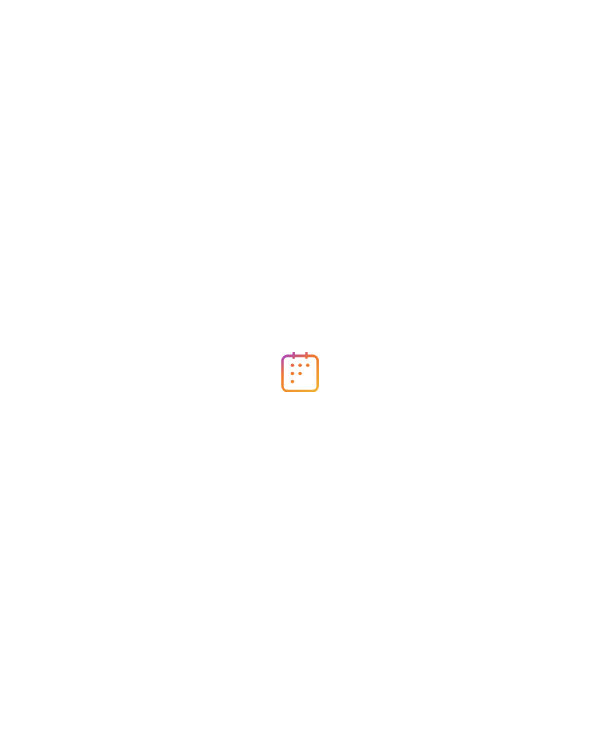 scroll, scrollTop: 0, scrollLeft: 0, axis: both 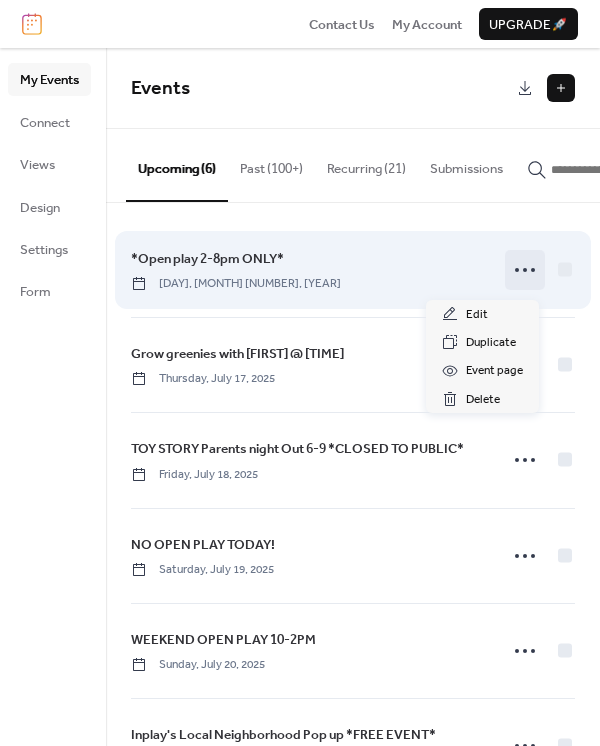 click 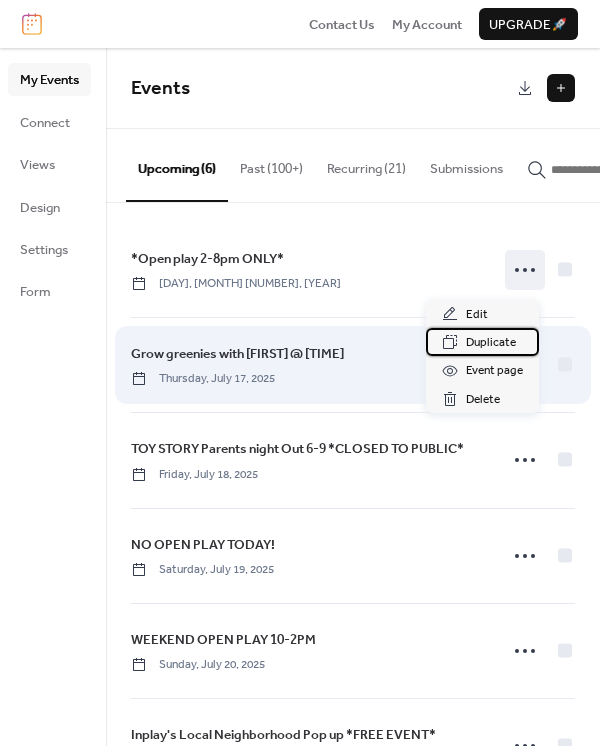 click on "Duplicate" at bounding box center (491, 343) 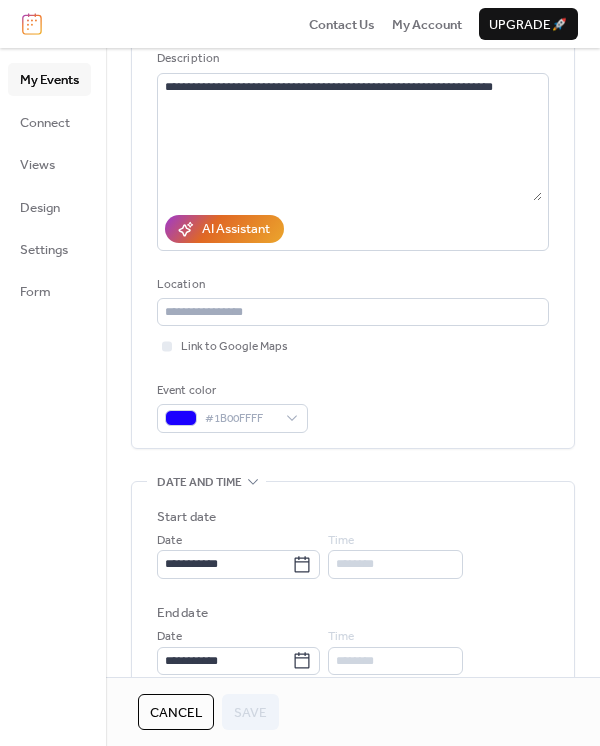 scroll, scrollTop: 270, scrollLeft: 0, axis: vertical 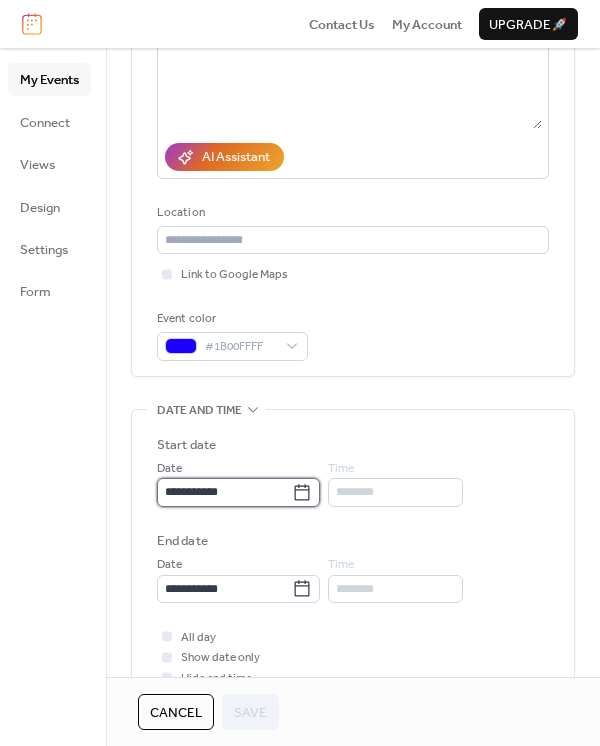 click on "**********" at bounding box center (224, 492) 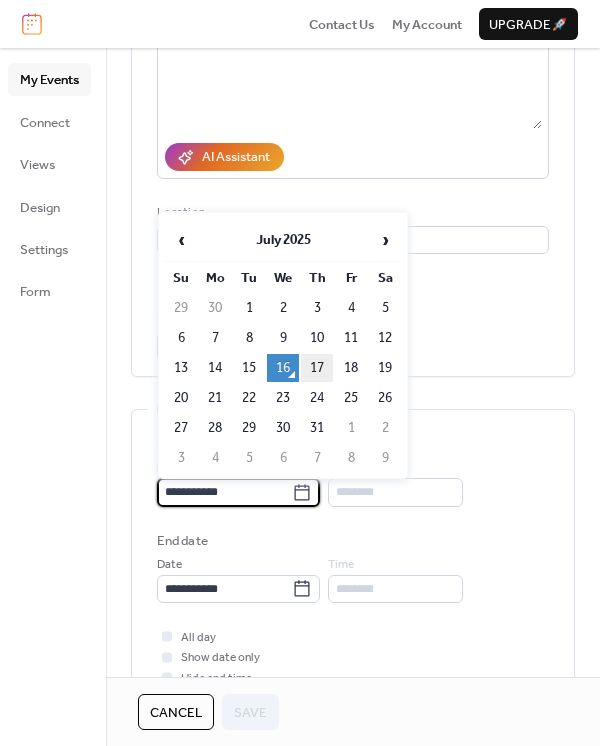 click on "17" at bounding box center (317, 368) 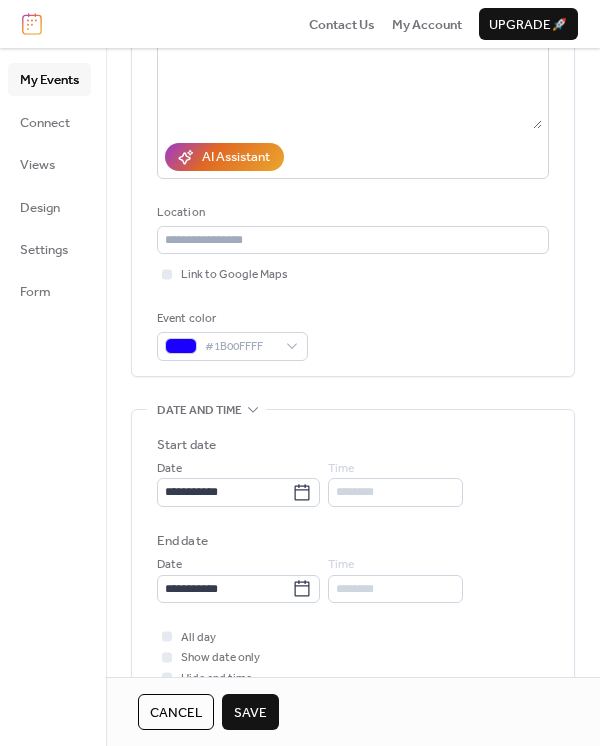 type on "**********" 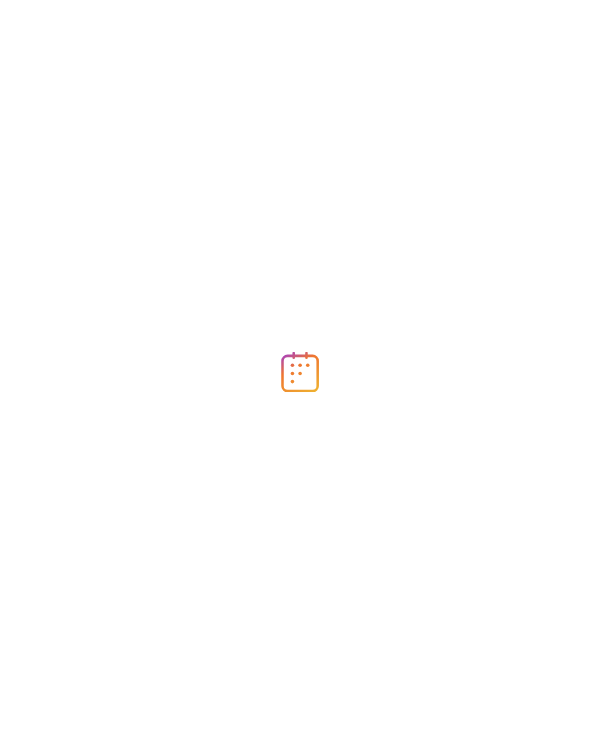 scroll, scrollTop: 0, scrollLeft: 0, axis: both 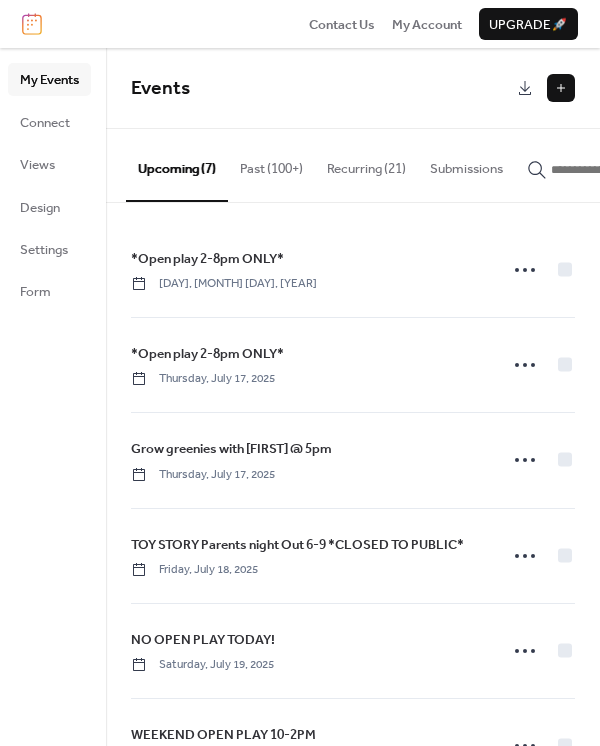 click on "Recurring (21)" at bounding box center (366, 164) 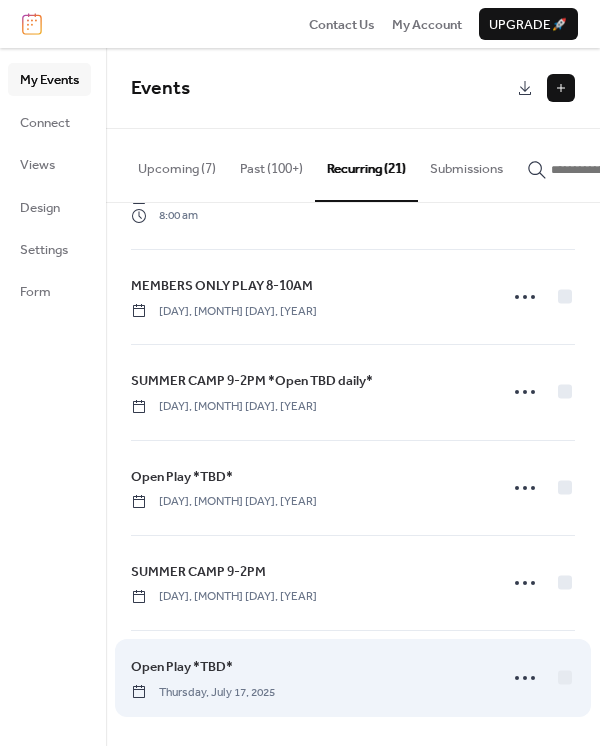 scroll, scrollTop: 1745, scrollLeft: 0, axis: vertical 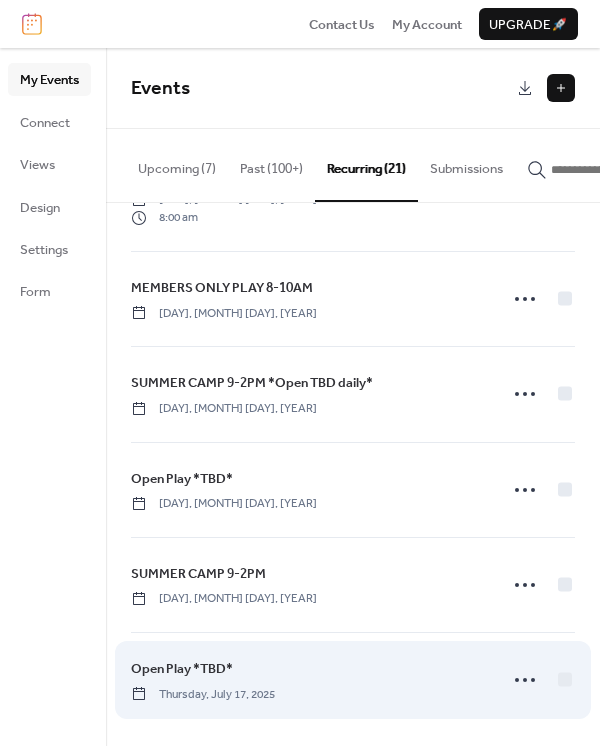 click on "Open Play *TBD*" at bounding box center (182, 669) 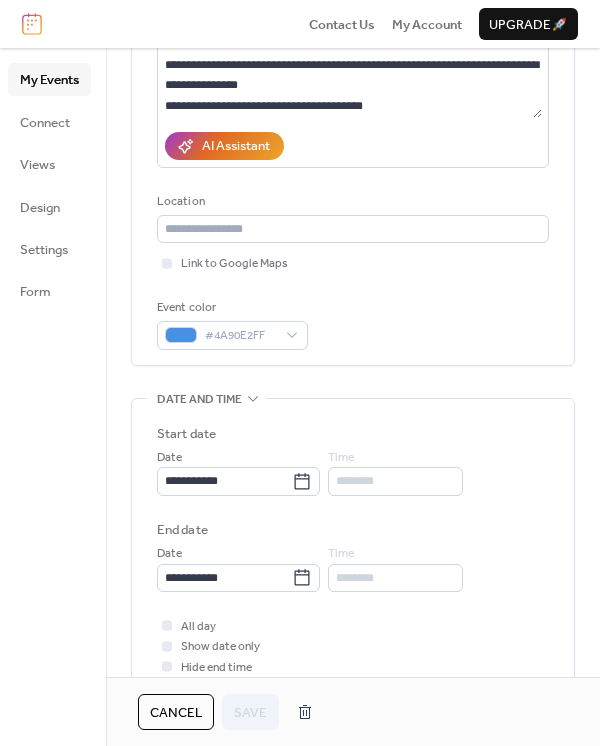scroll, scrollTop: 365, scrollLeft: 0, axis: vertical 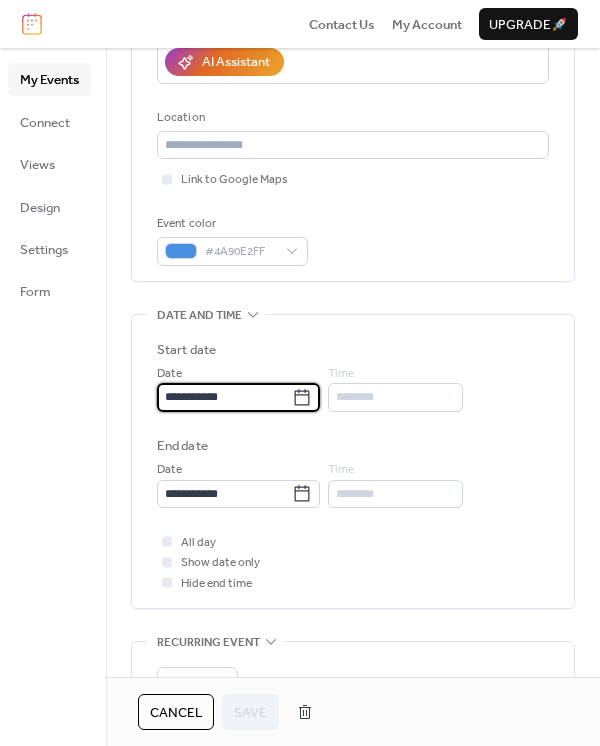 click on "**********" at bounding box center (224, 397) 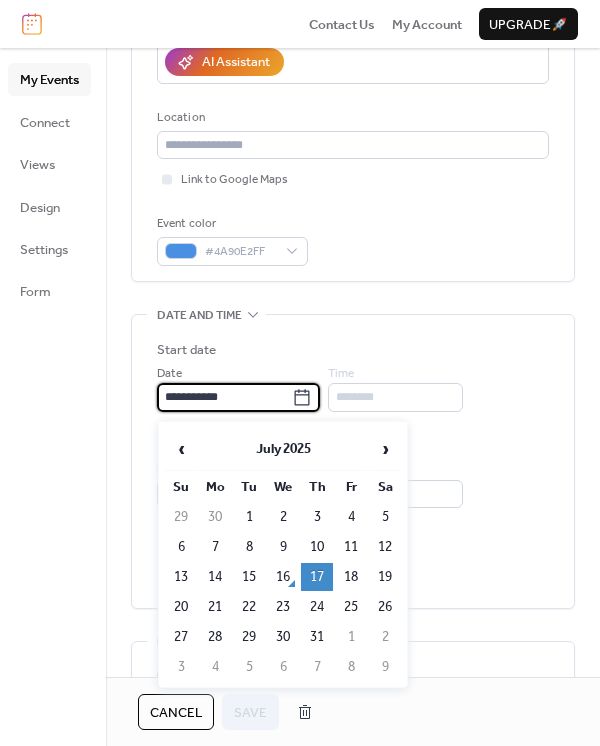 click on "18" at bounding box center [351, 577] 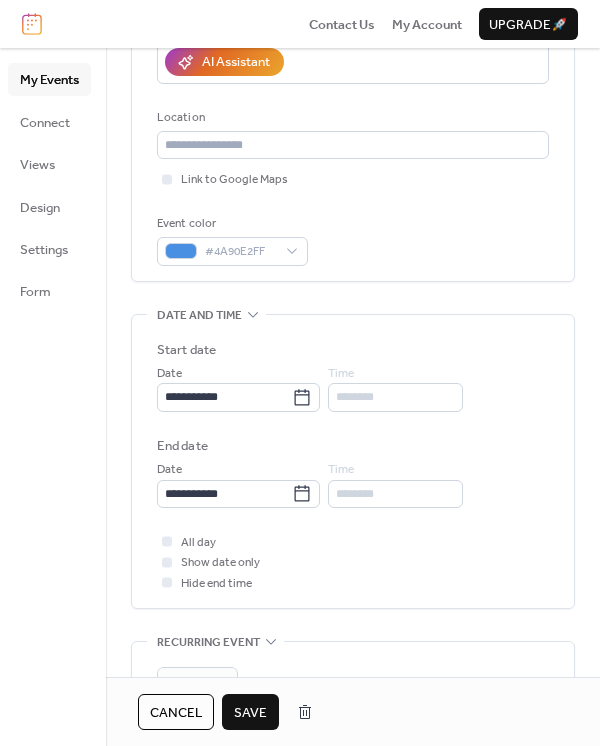 click on "Save" at bounding box center [250, 713] 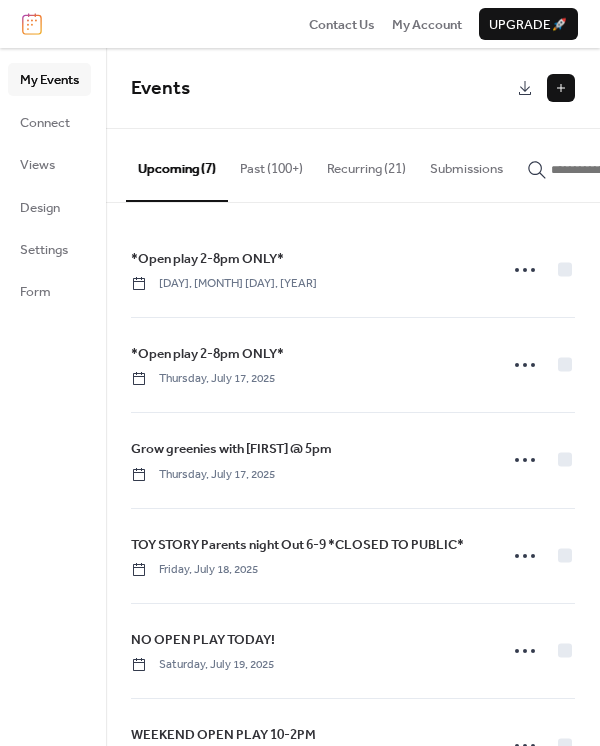 click at bounding box center [561, 88] 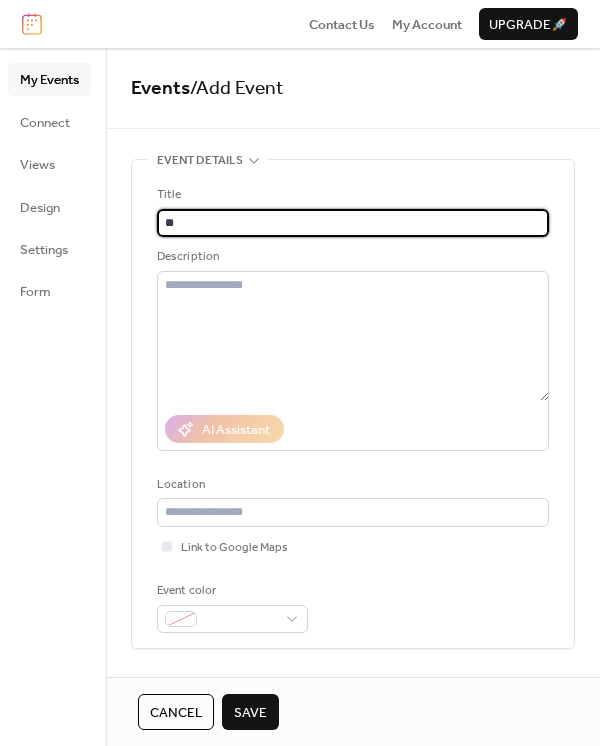 type on "*" 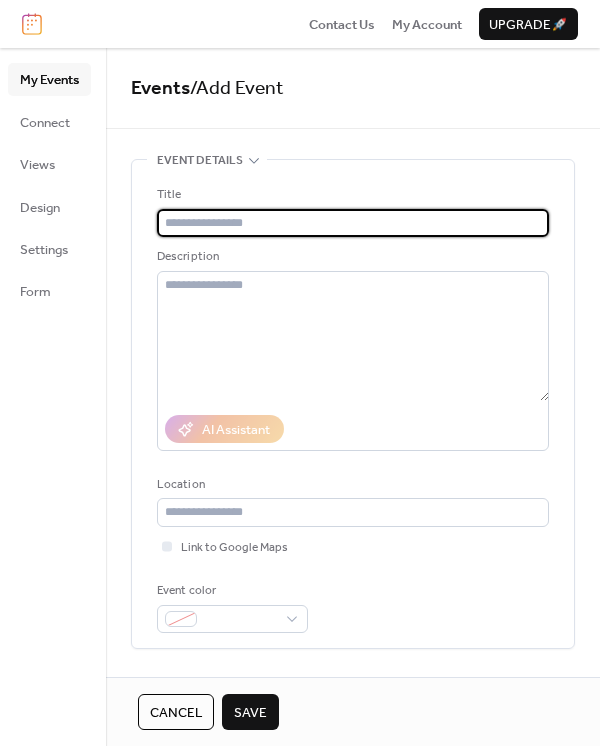 type on "*" 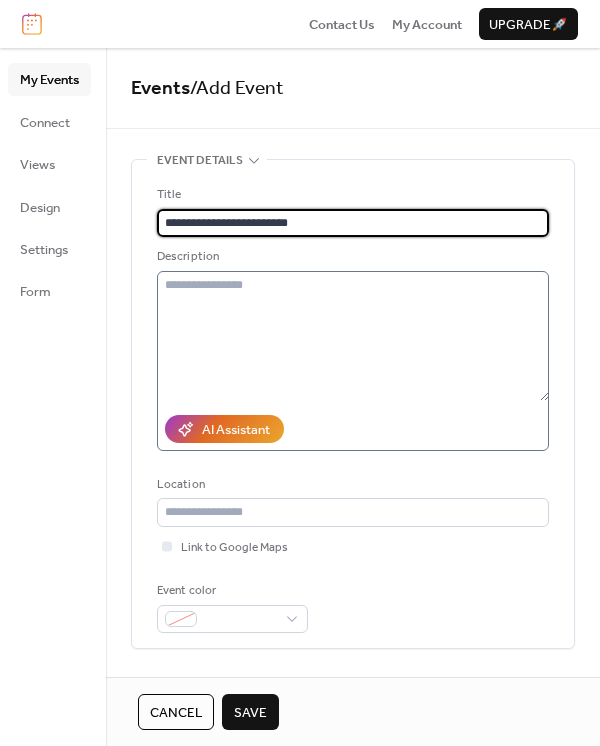 type on "**********" 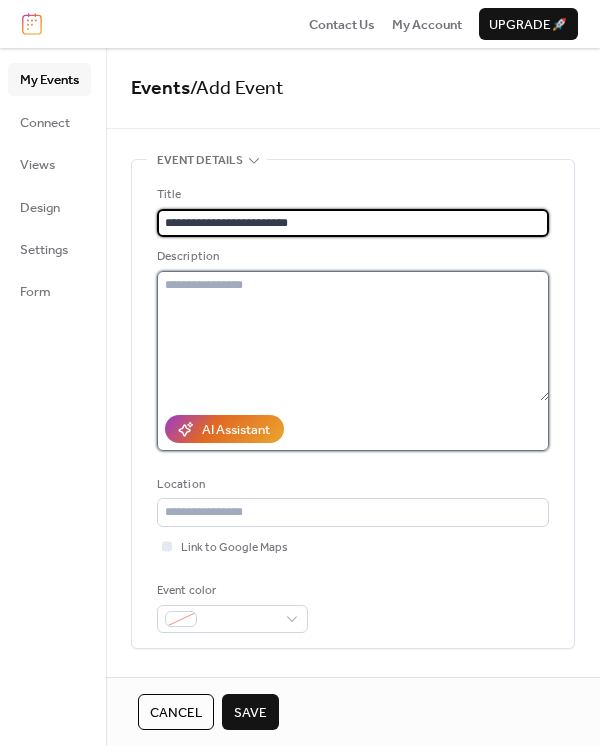 click at bounding box center (353, 336) 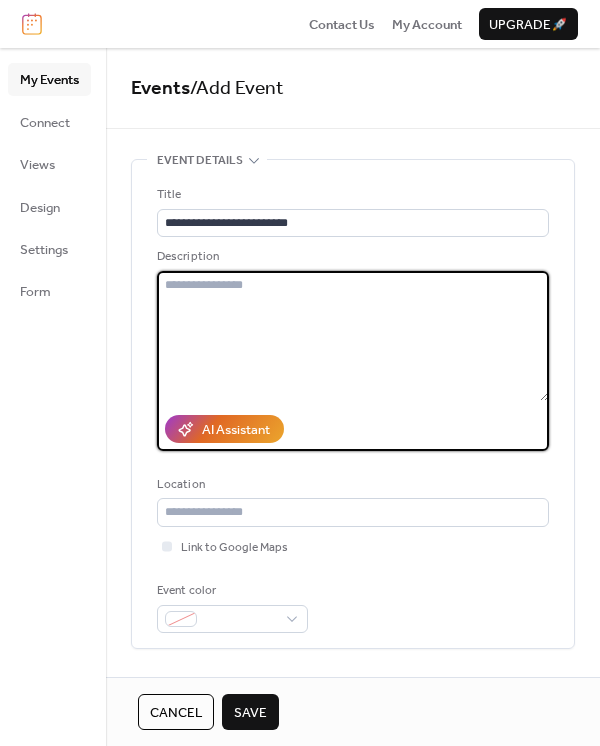 paste on "**********" 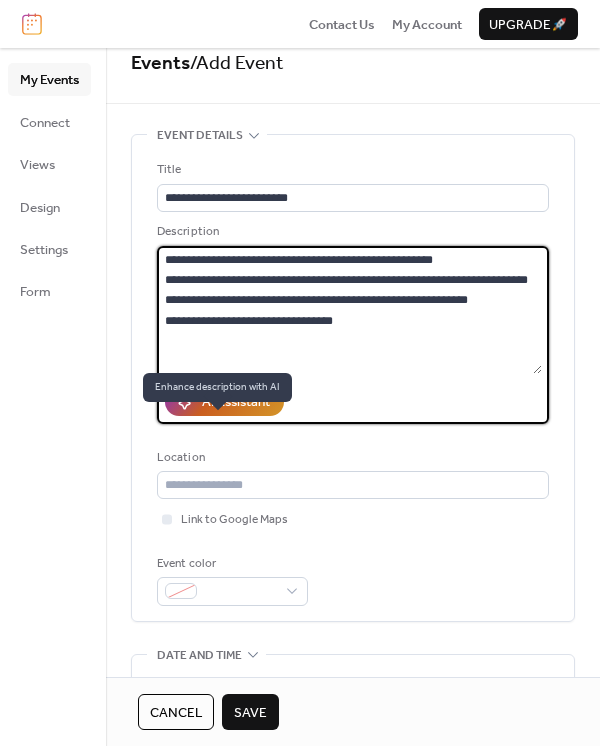 scroll, scrollTop: 29, scrollLeft: 0, axis: vertical 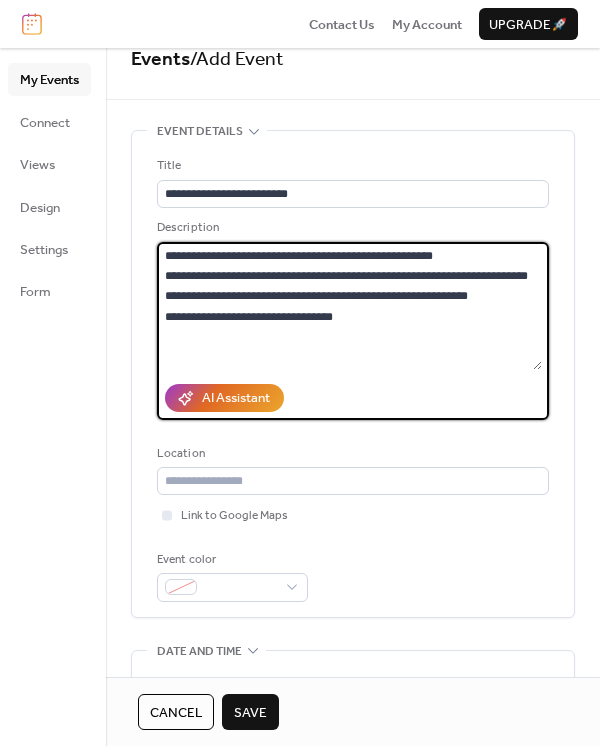 click on "**********" at bounding box center (349, 306) 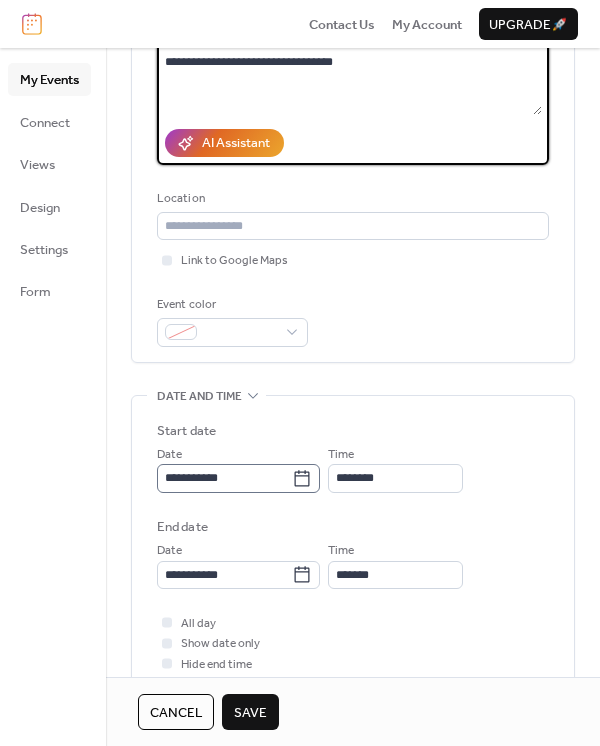 scroll, scrollTop: 341, scrollLeft: 0, axis: vertical 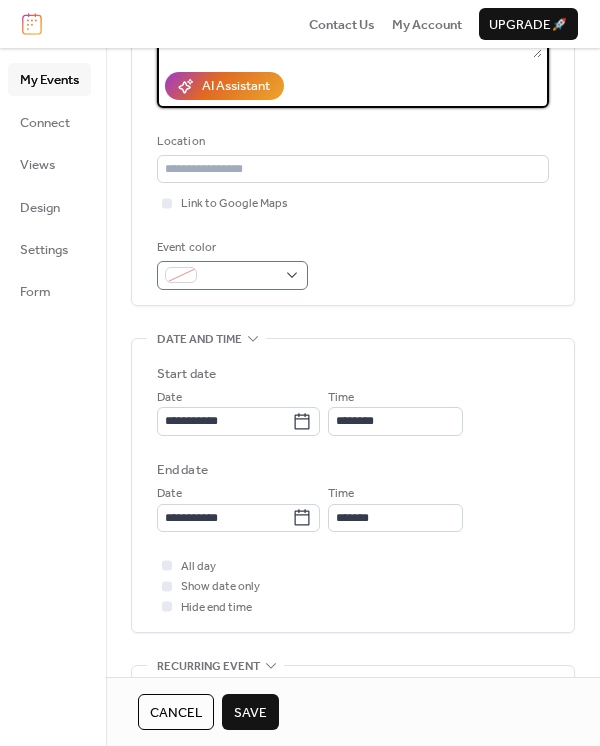 type on "**********" 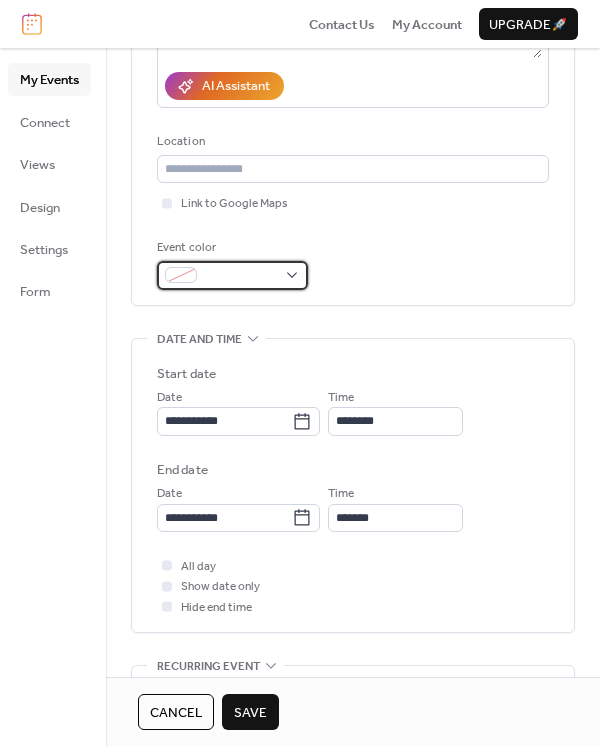 click at bounding box center (240, 276) 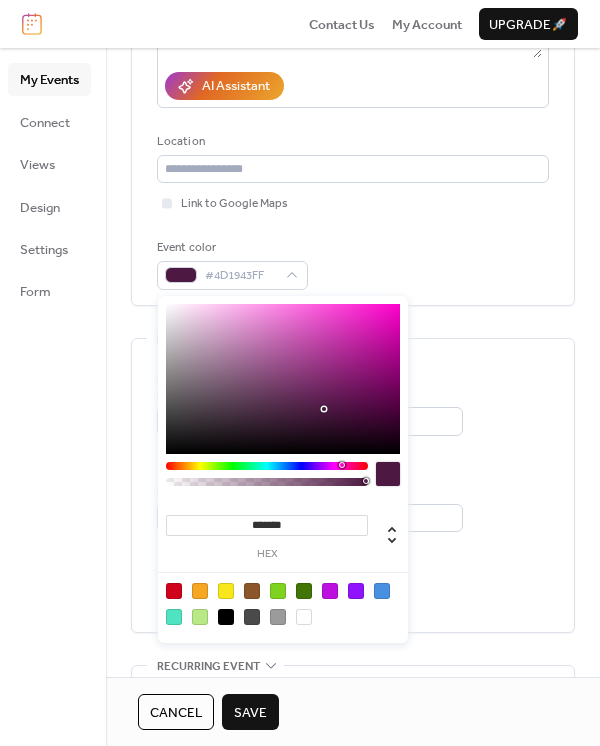 drag, startPoint x: 237, startPoint y: 466, endPoint x: 341, endPoint y: 461, distance: 104.120125 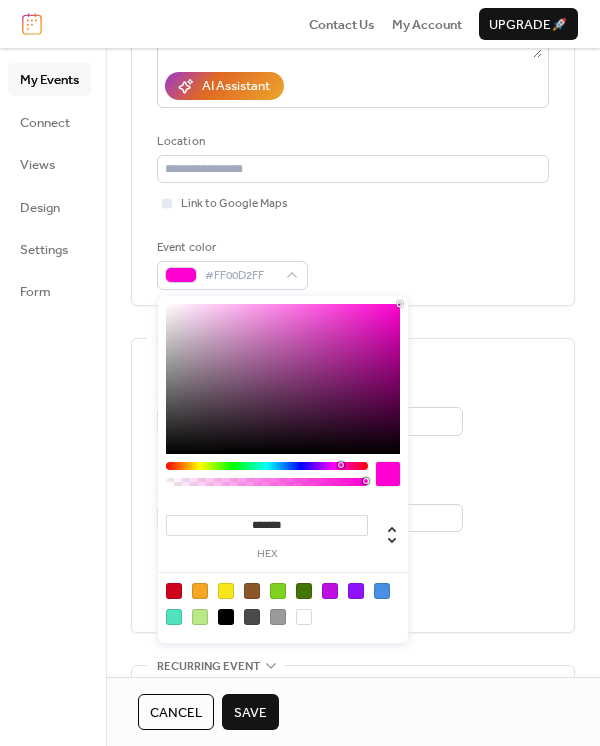type on "*******" 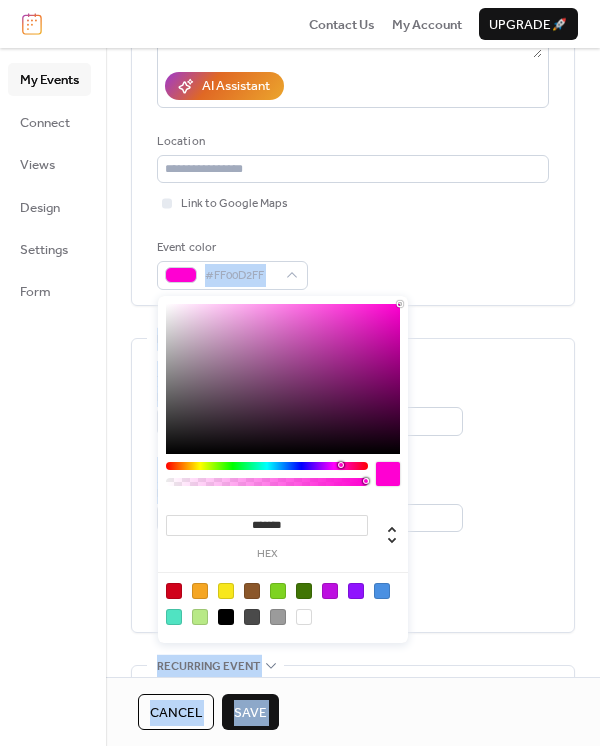drag, startPoint x: 358, startPoint y: 384, endPoint x: 418, endPoint y: 236, distance: 159.69972 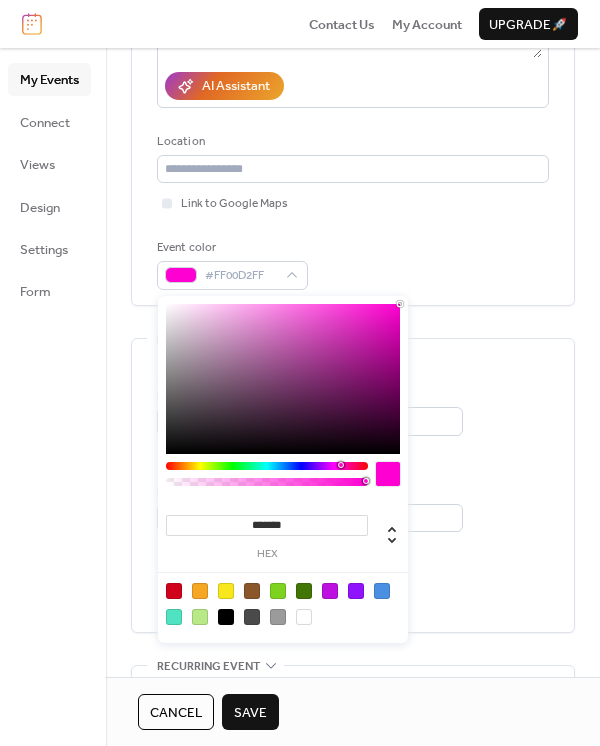 click on "**********" at bounding box center (353, 66) 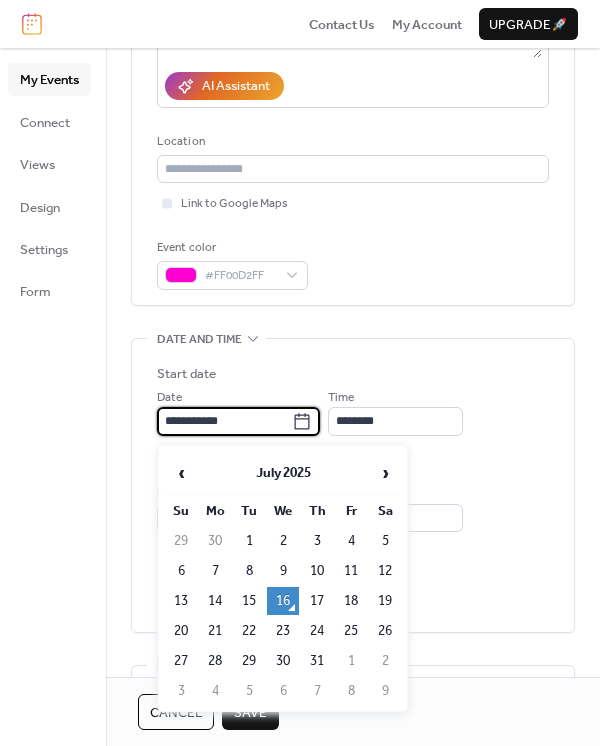 click on "**********" at bounding box center [224, 421] 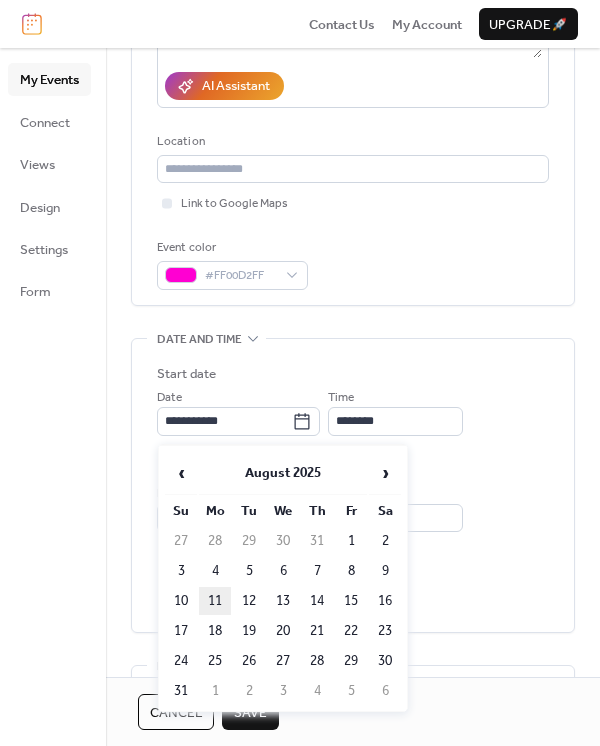 click on "11" at bounding box center [215, 601] 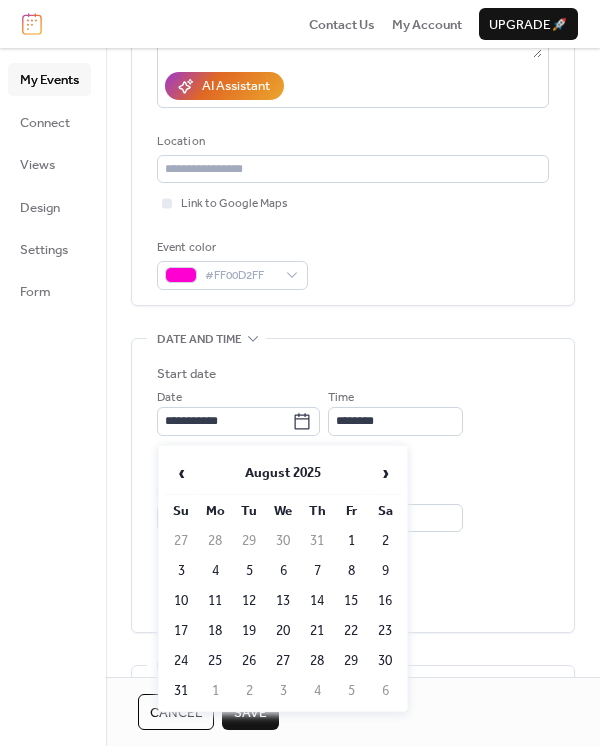 type on "**********" 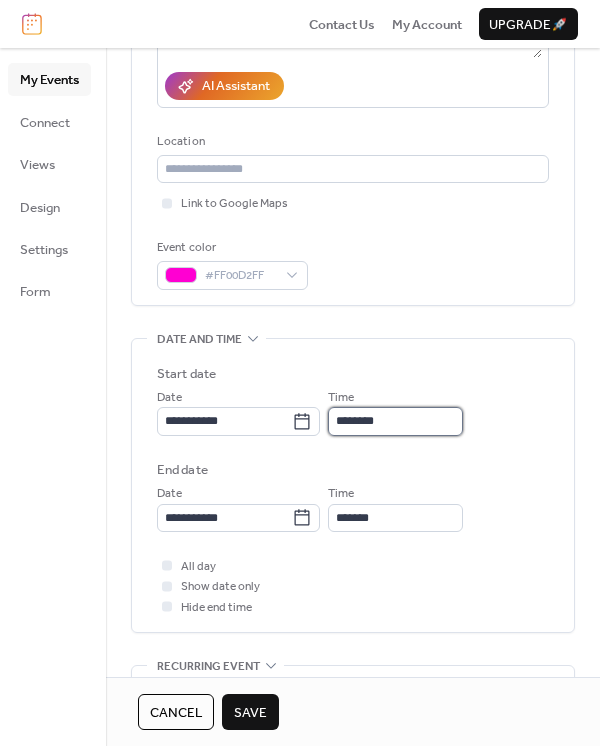 click on "********" at bounding box center [395, 421] 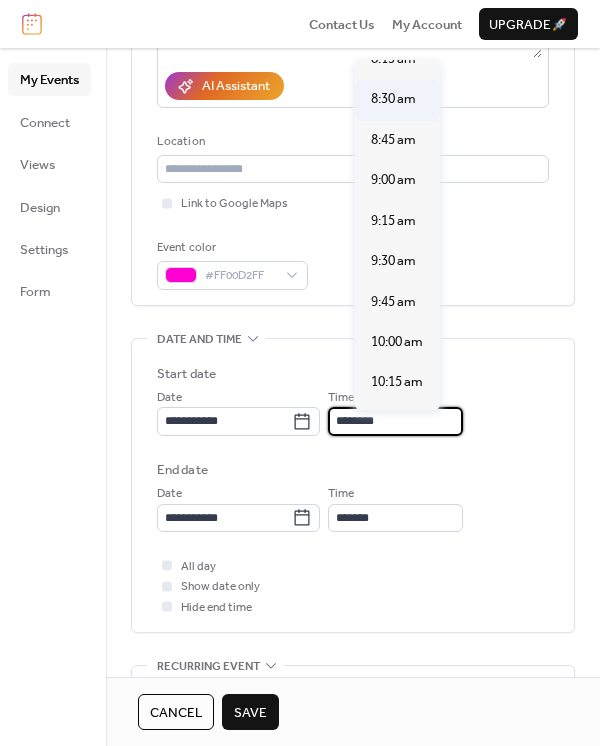 scroll, scrollTop: 1357, scrollLeft: 0, axis: vertical 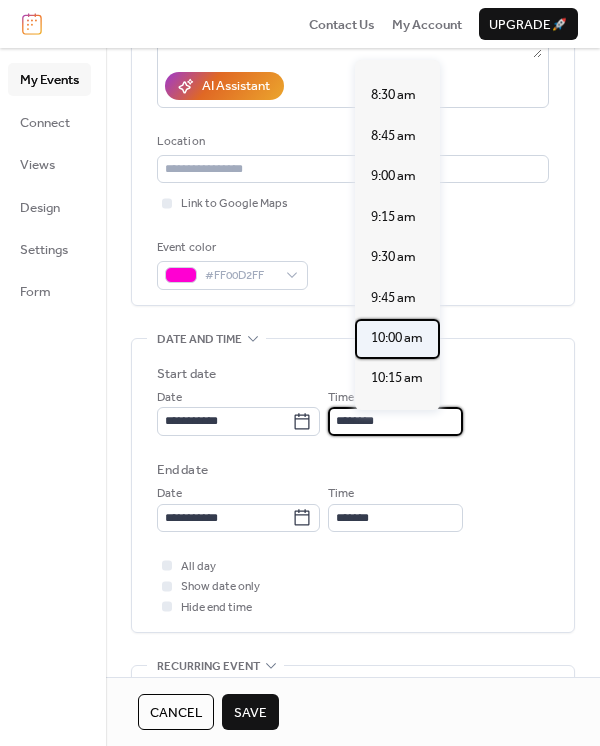 click on "10:00 am" at bounding box center [397, 338] 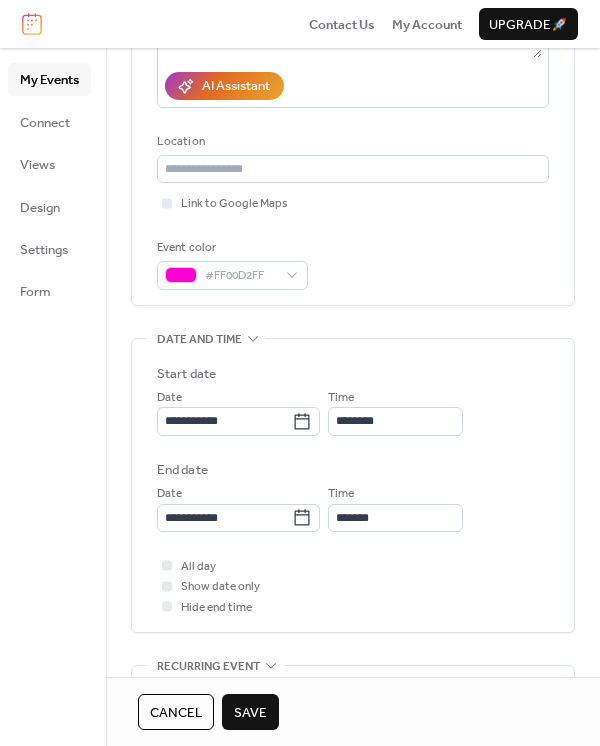 type on "********" 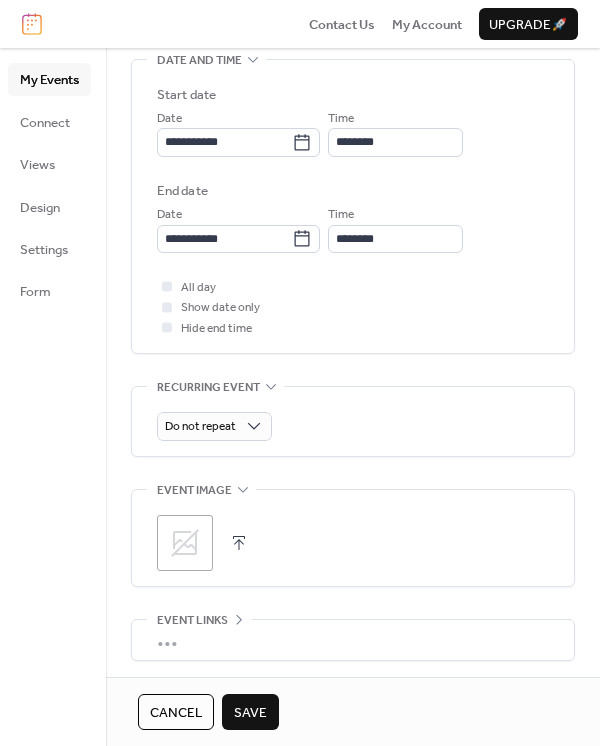 scroll, scrollTop: 713, scrollLeft: 0, axis: vertical 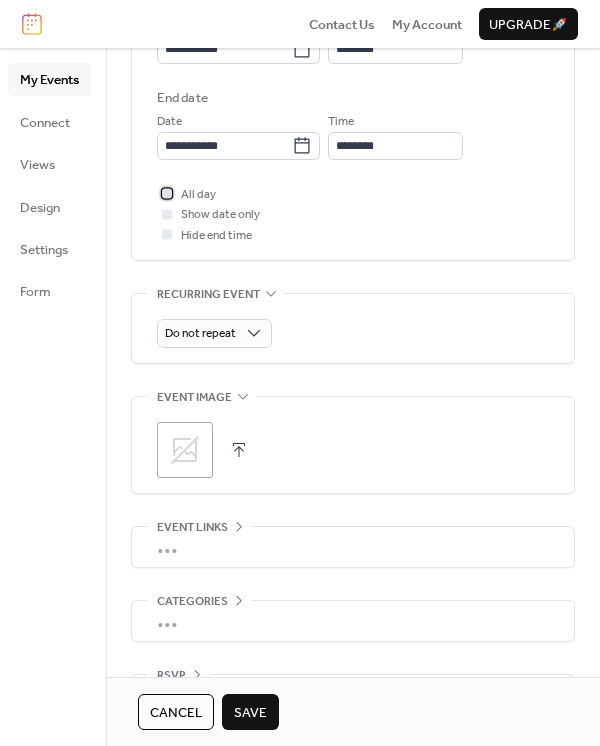 click on "All day" at bounding box center (198, 195) 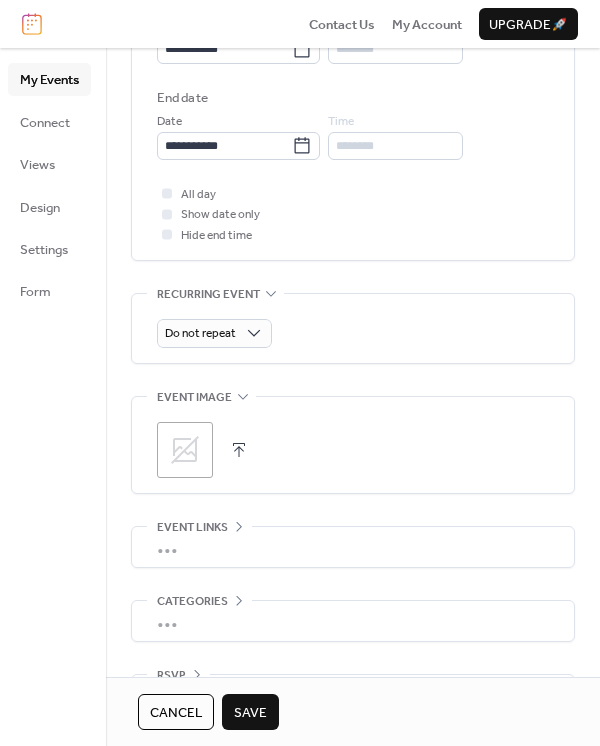 click 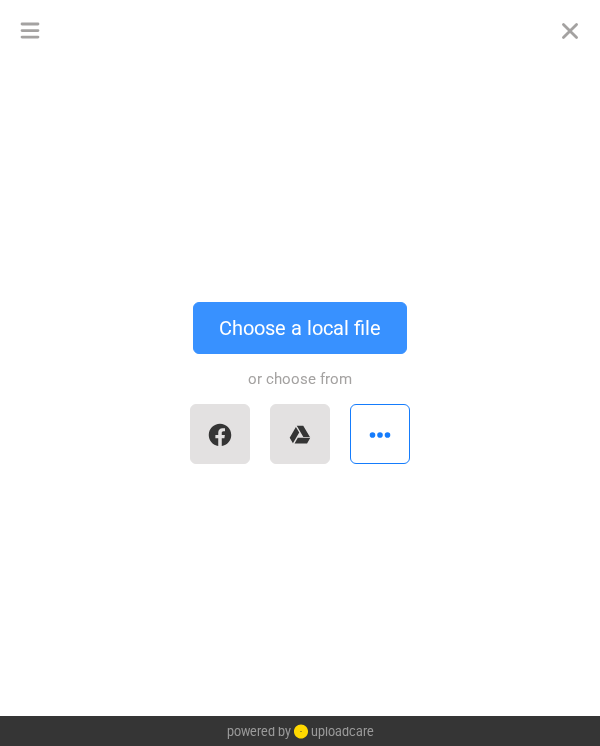 click on "Choose a local file" at bounding box center (300, 328) 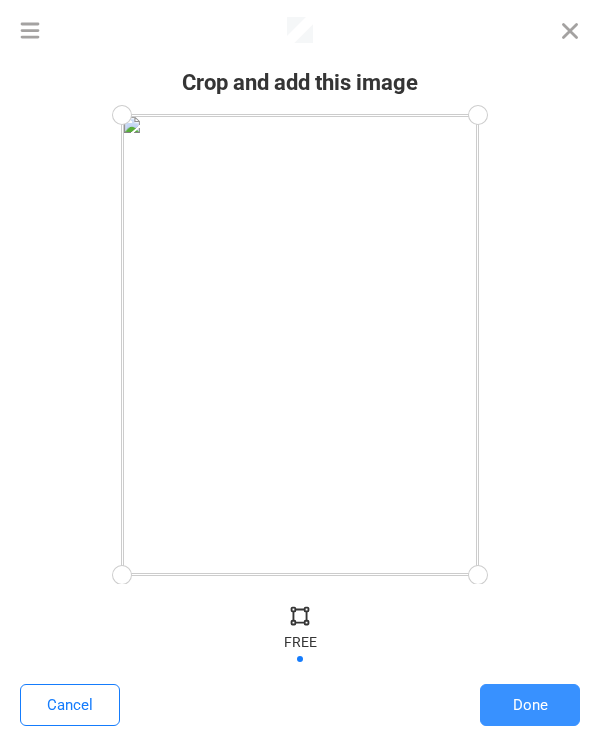 click on "Done" at bounding box center [530, 705] 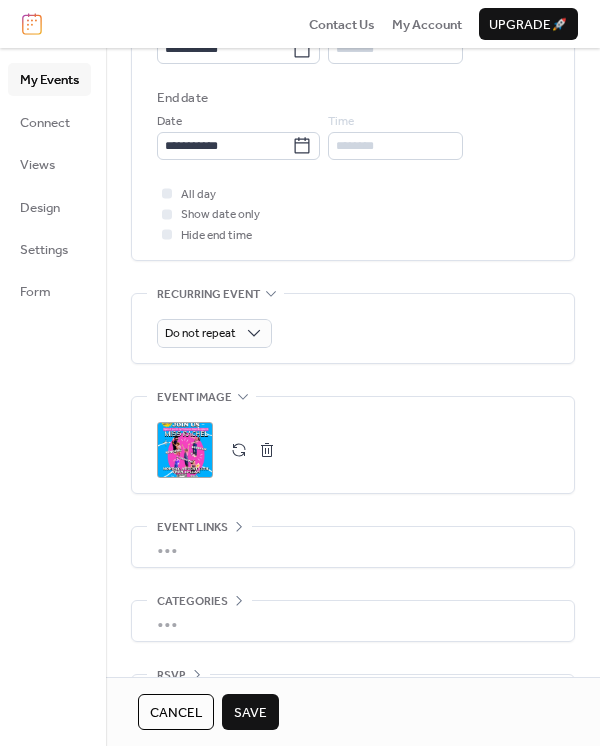 click on "•••" at bounding box center (353, 547) 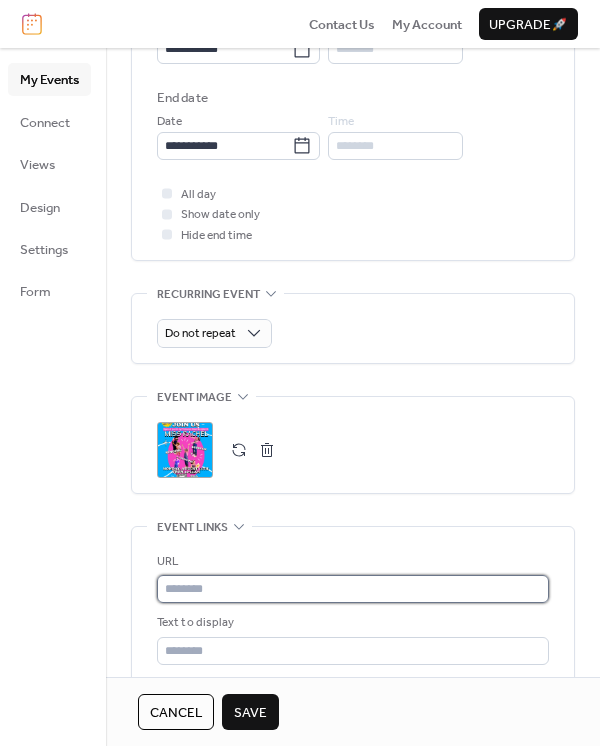 click at bounding box center (353, 589) 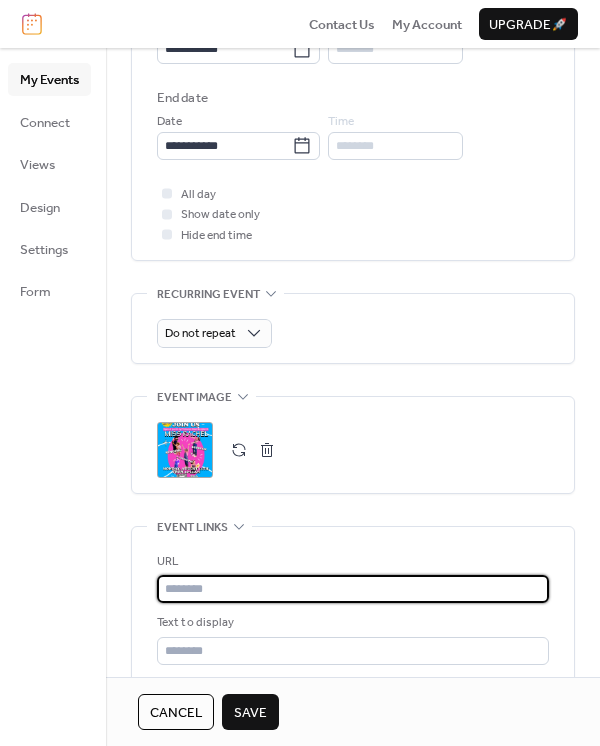 paste on "**********" 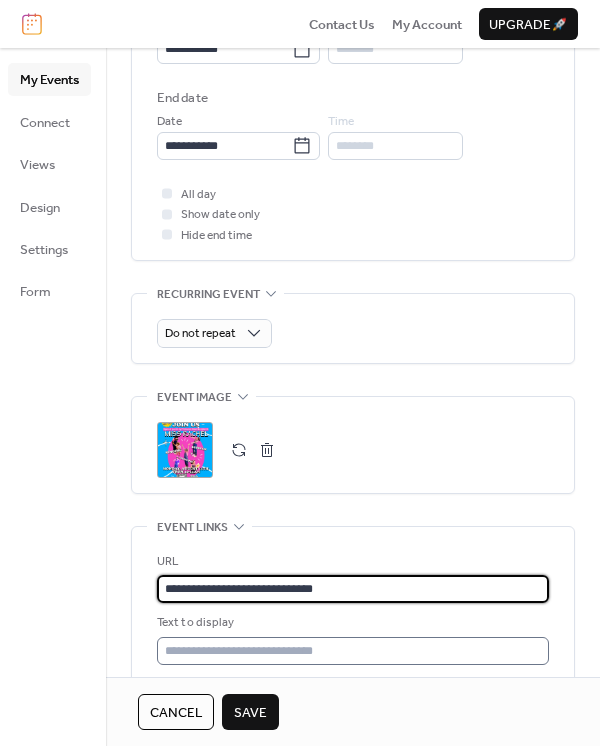 type on "**********" 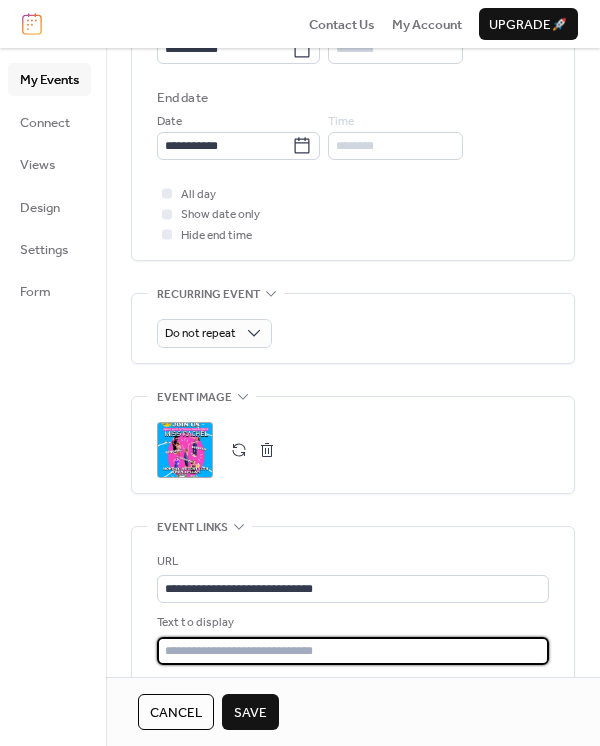 click at bounding box center [353, 651] 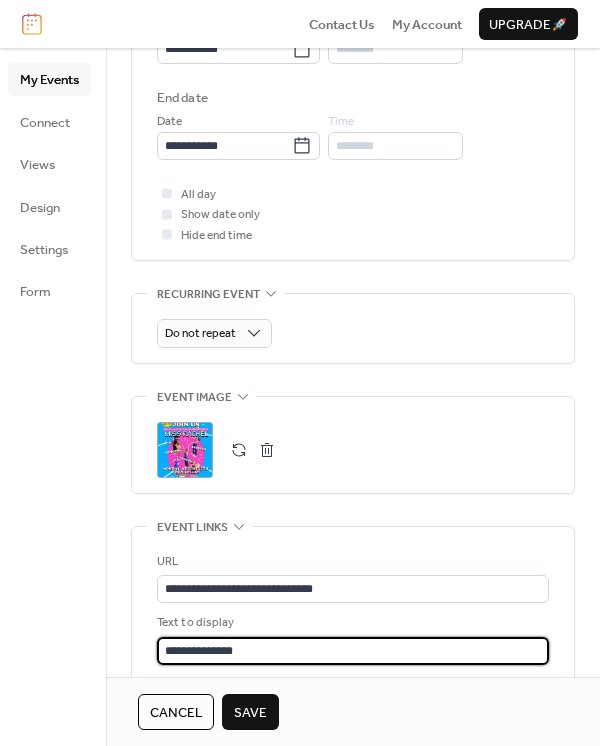 type on "**********" 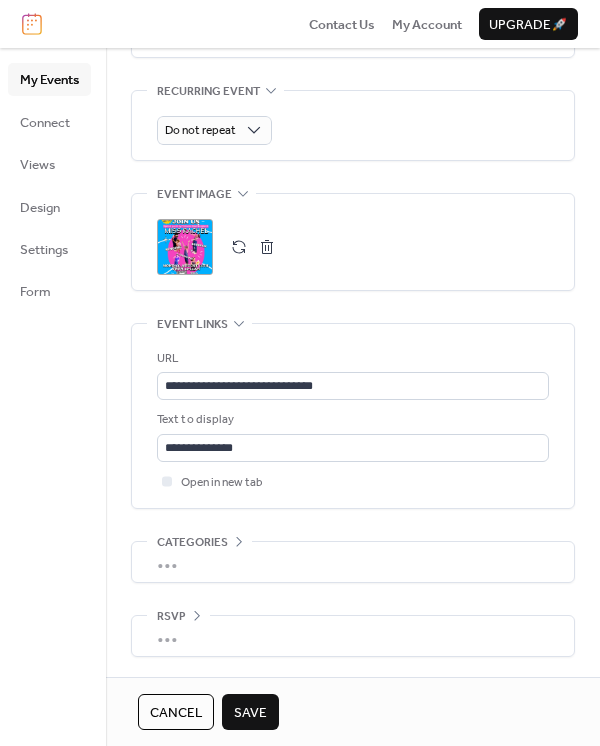 scroll, scrollTop: 928, scrollLeft: 0, axis: vertical 